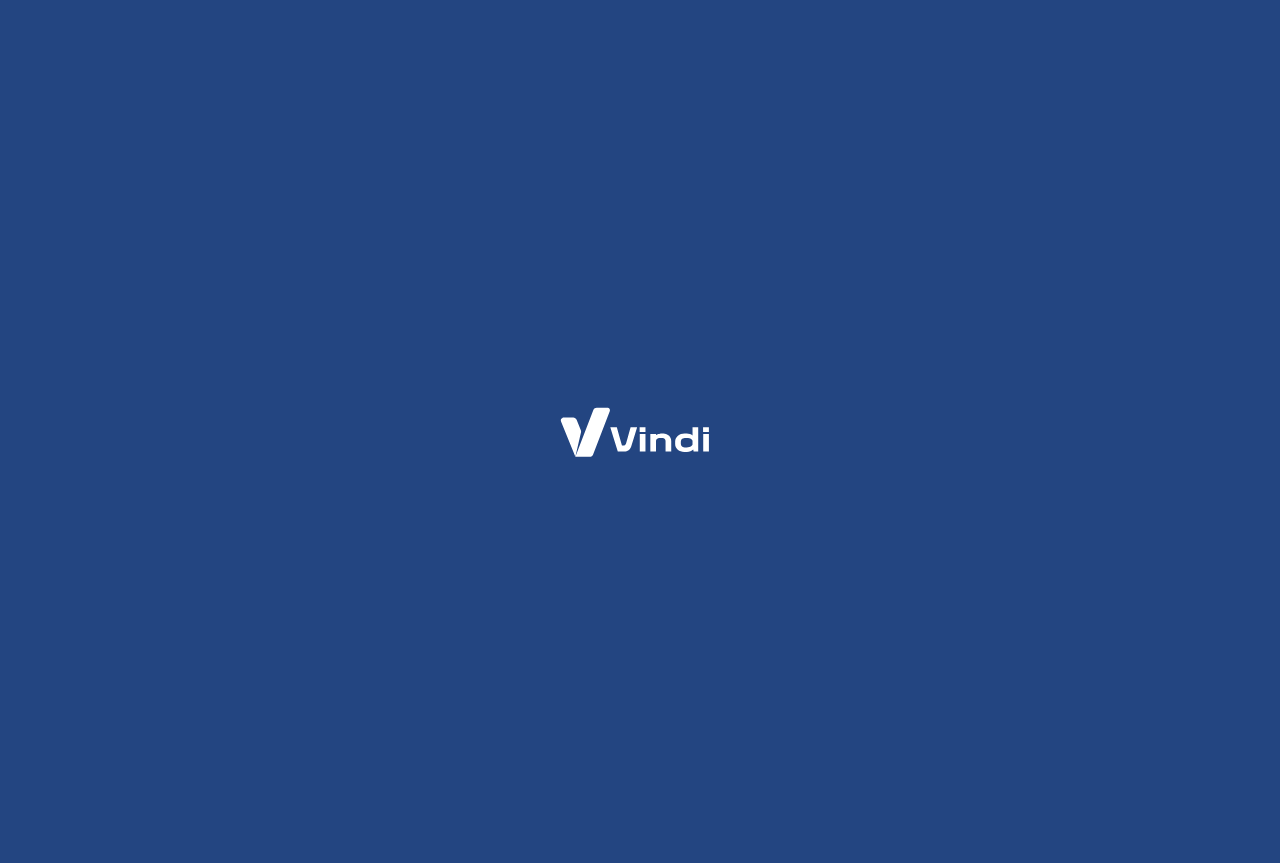 scroll, scrollTop: 0, scrollLeft: 0, axis: both 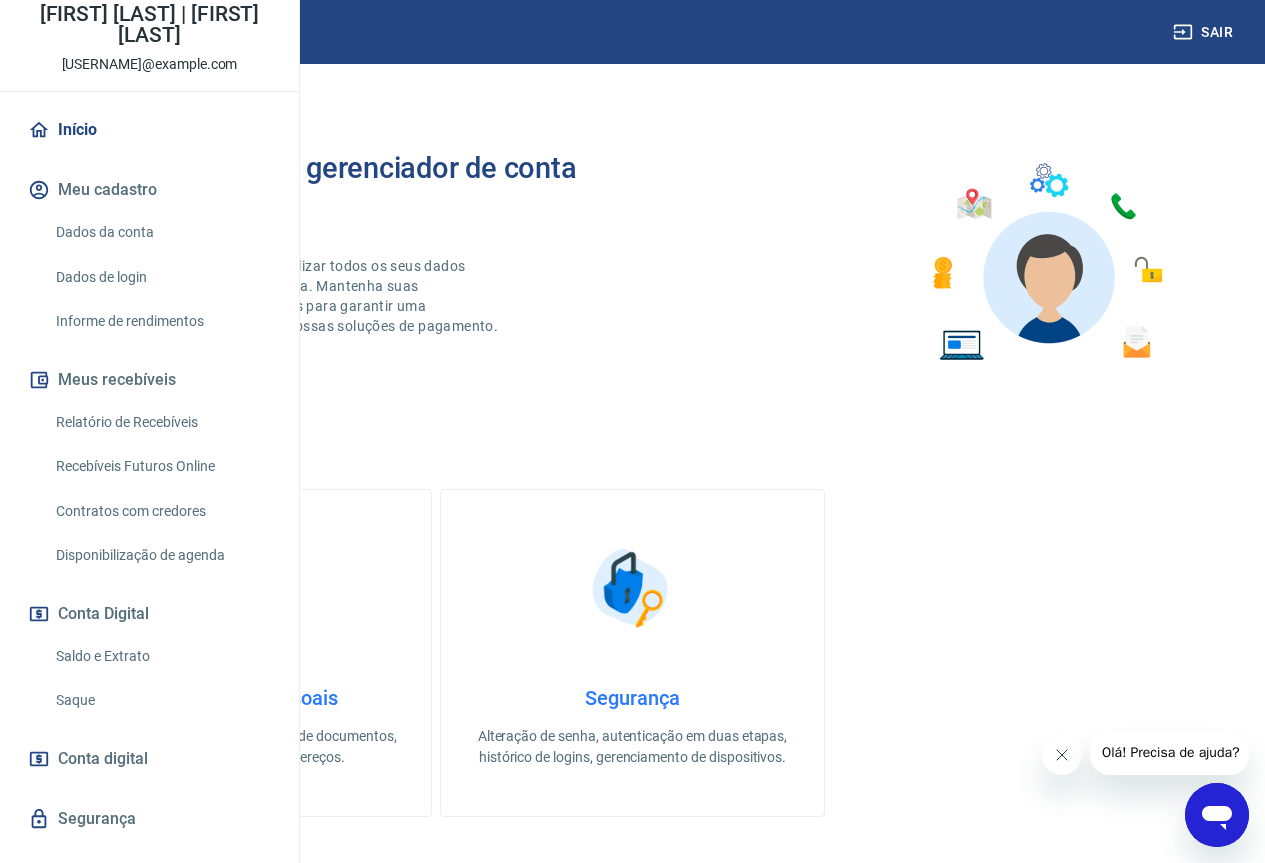 click on "Meus recebíveis" at bounding box center (149, 380) 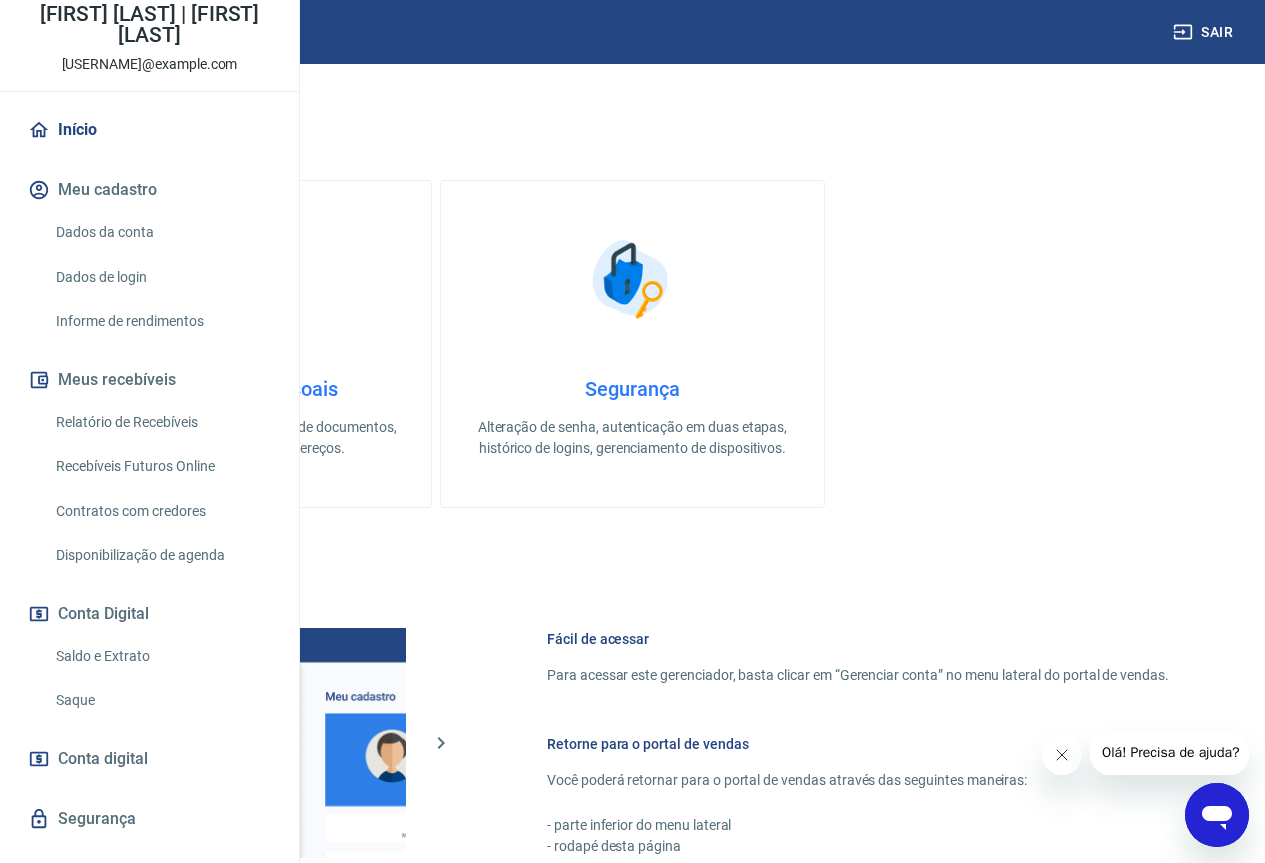 scroll, scrollTop: 100, scrollLeft: 0, axis: vertical 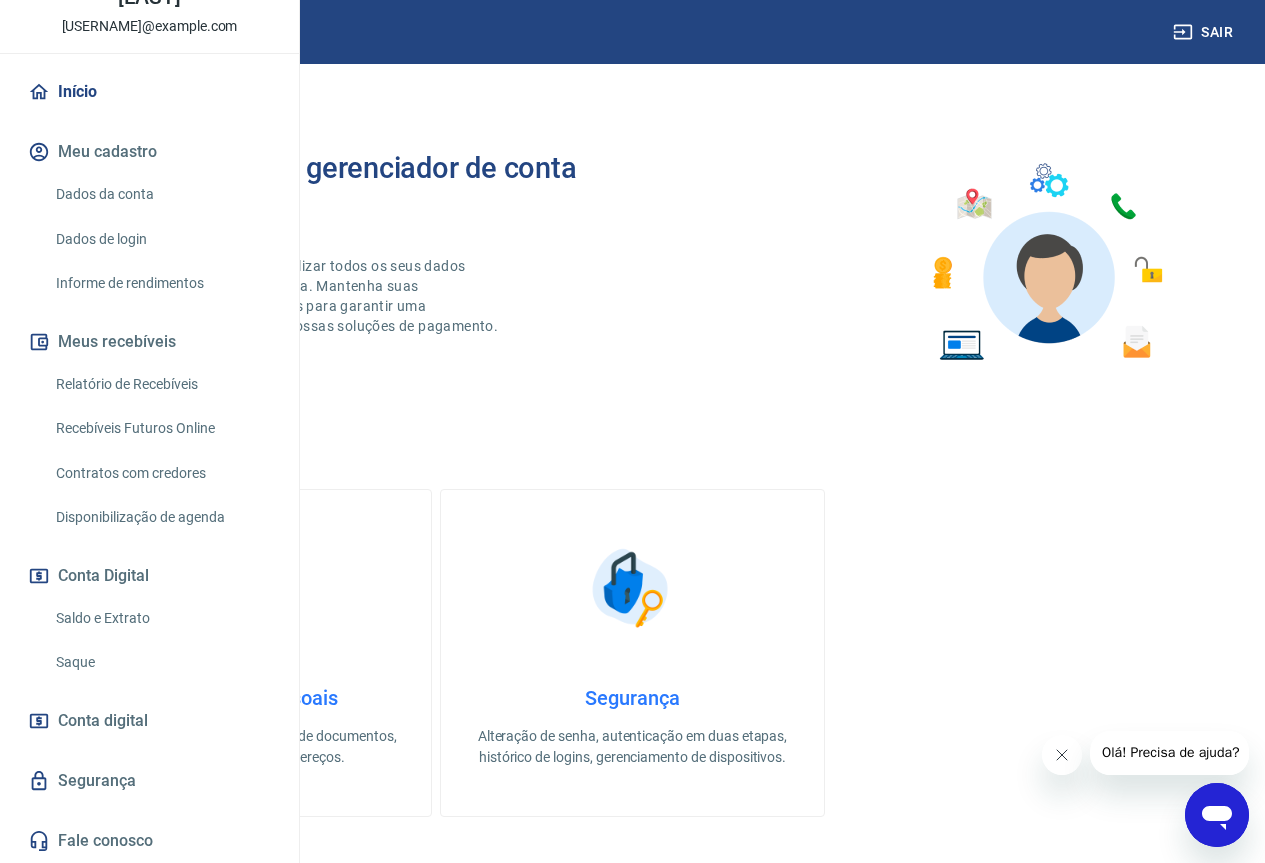 click on "Recebíveis Futuros Online" at bounding box center (161, 428) 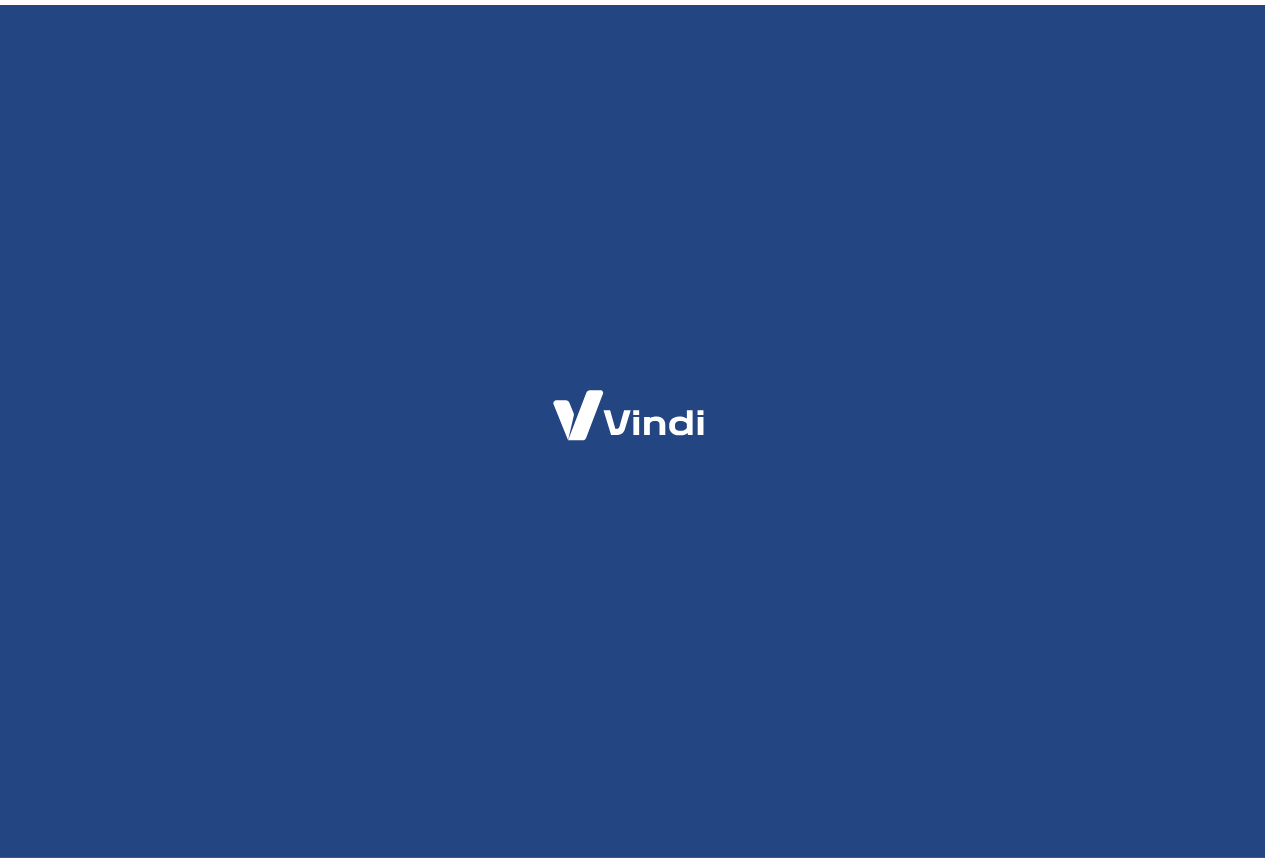scroll, scrollTop: 0, scrollLeft: 0, axis: both 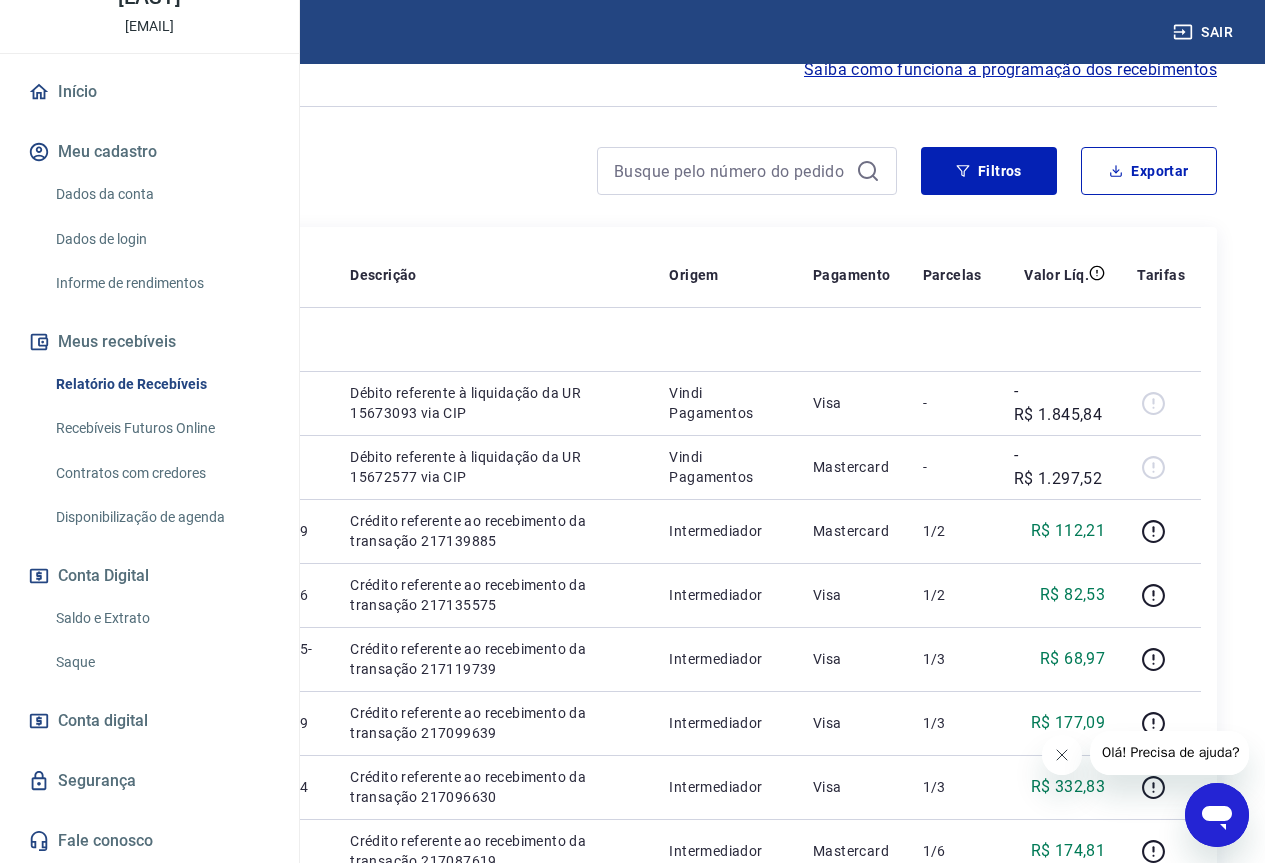 click on "Saldo e Extrato" at bounding box center [161, 618] 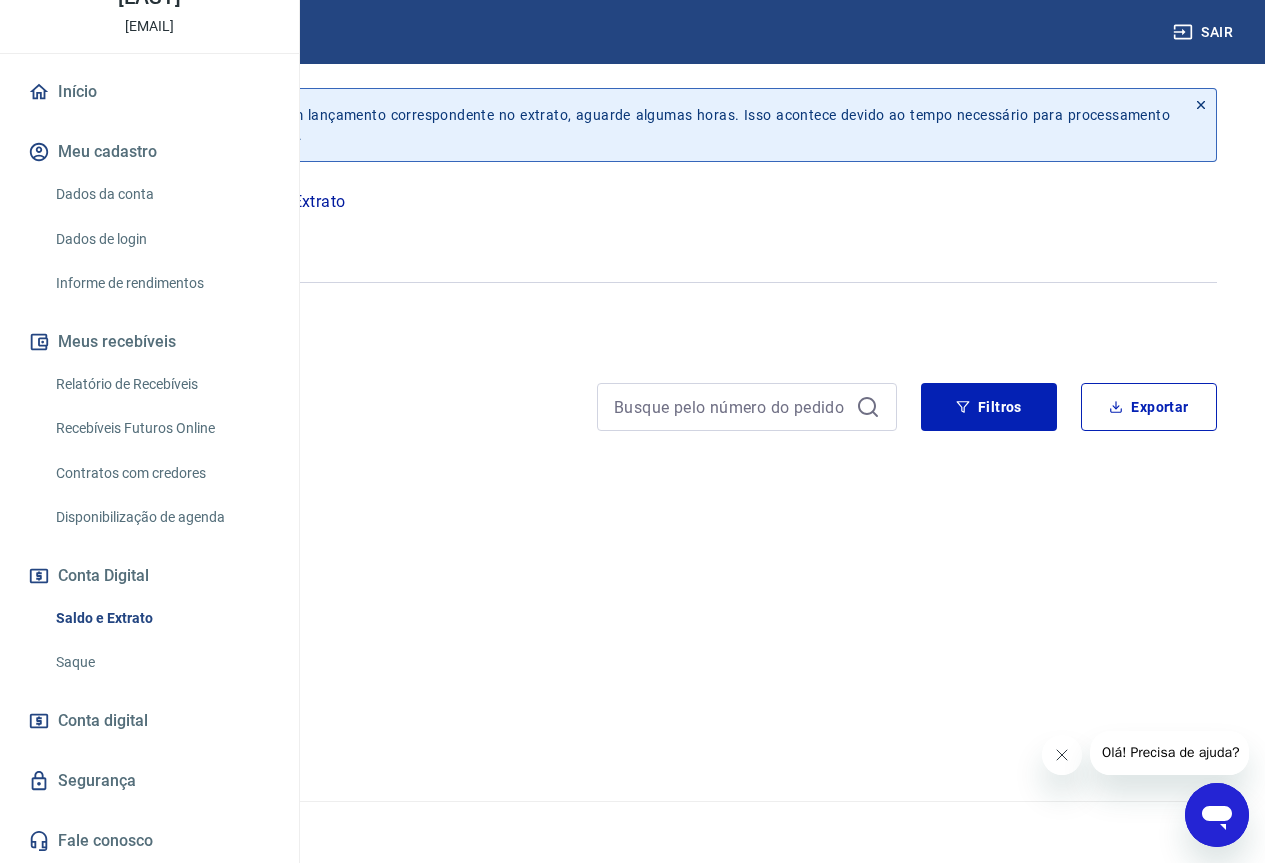scroll, scrollTop: 0, scrollLeft: 0, axis: both 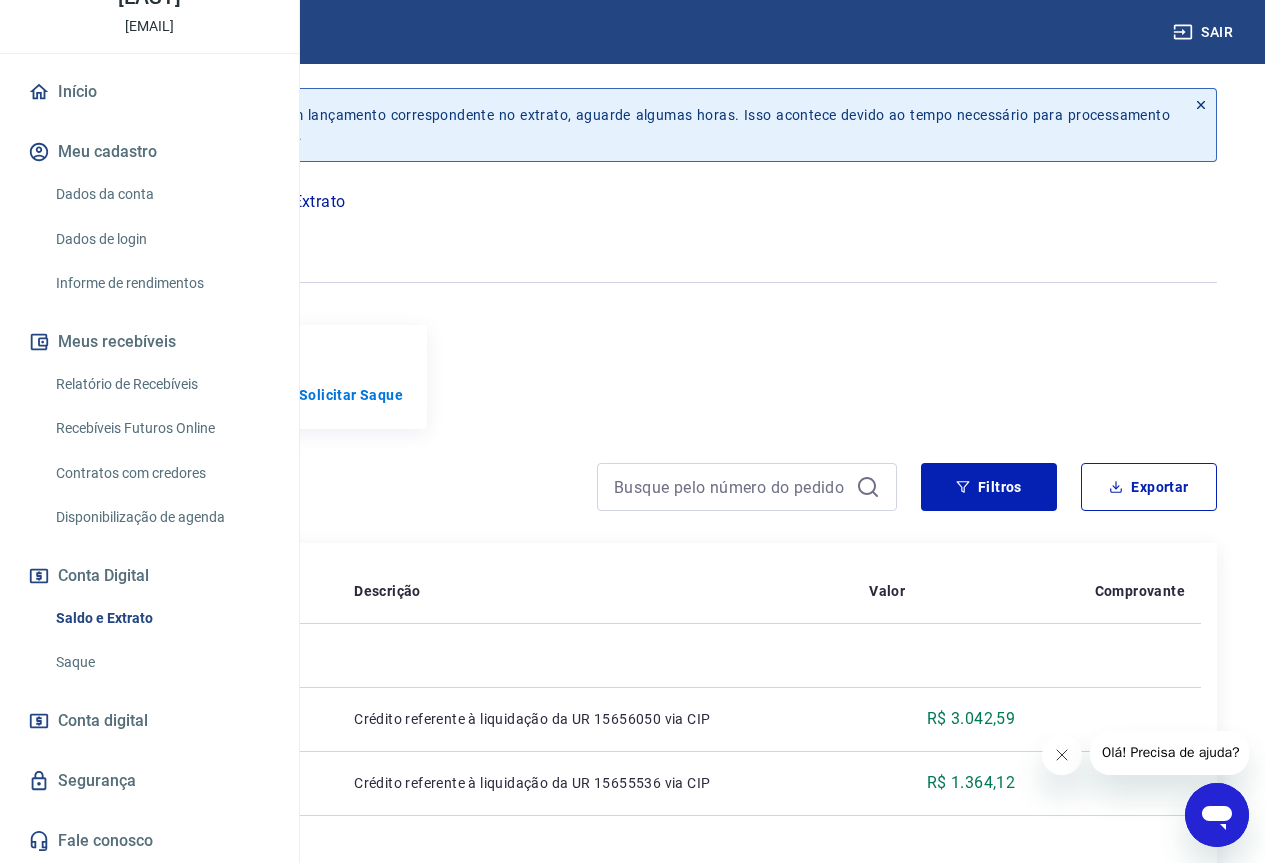 click on "Recebíveis Futuros Online" at bounding box center (161, 428) 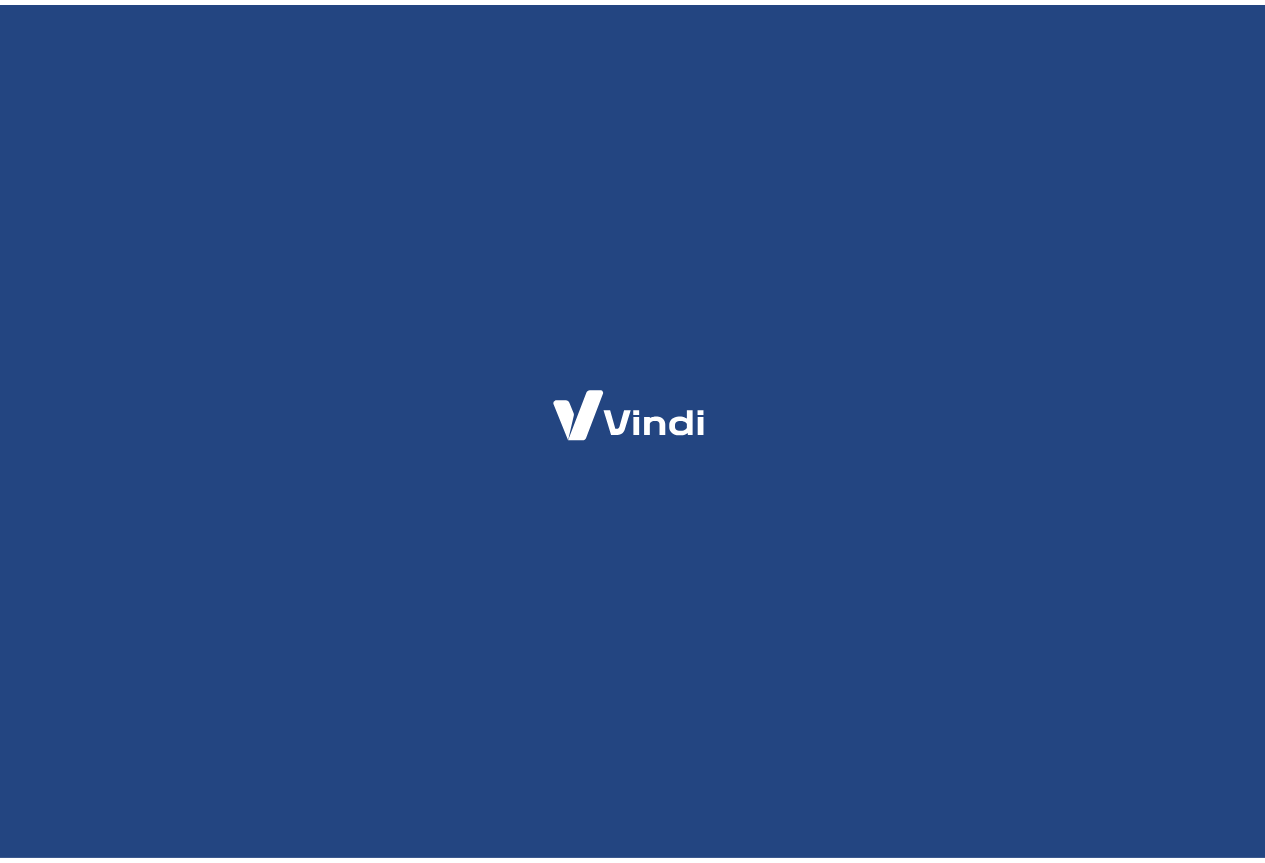 scroll, scrollTop: 0, scrollLeft: 0, axis: both 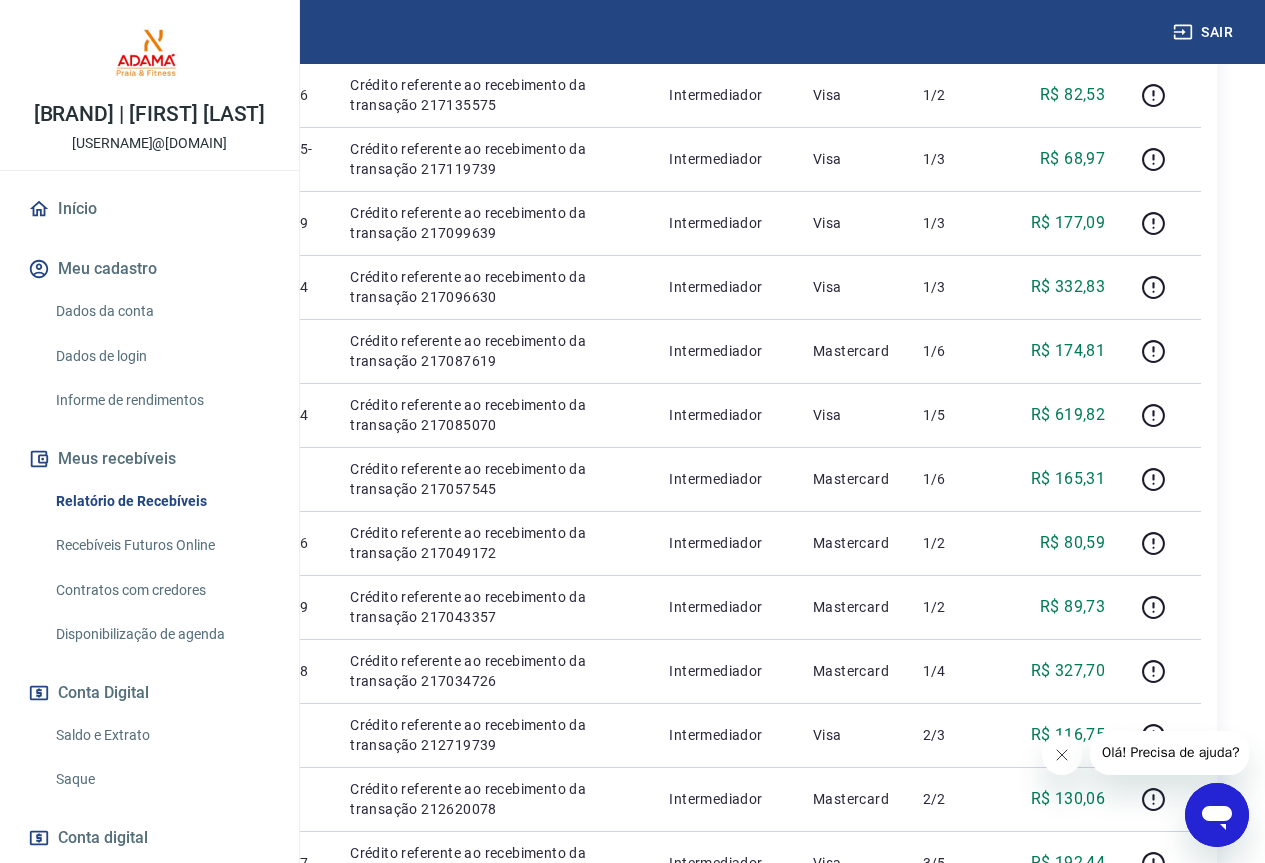 click on "Meus recebíveis" at bounding box center (149, 459) 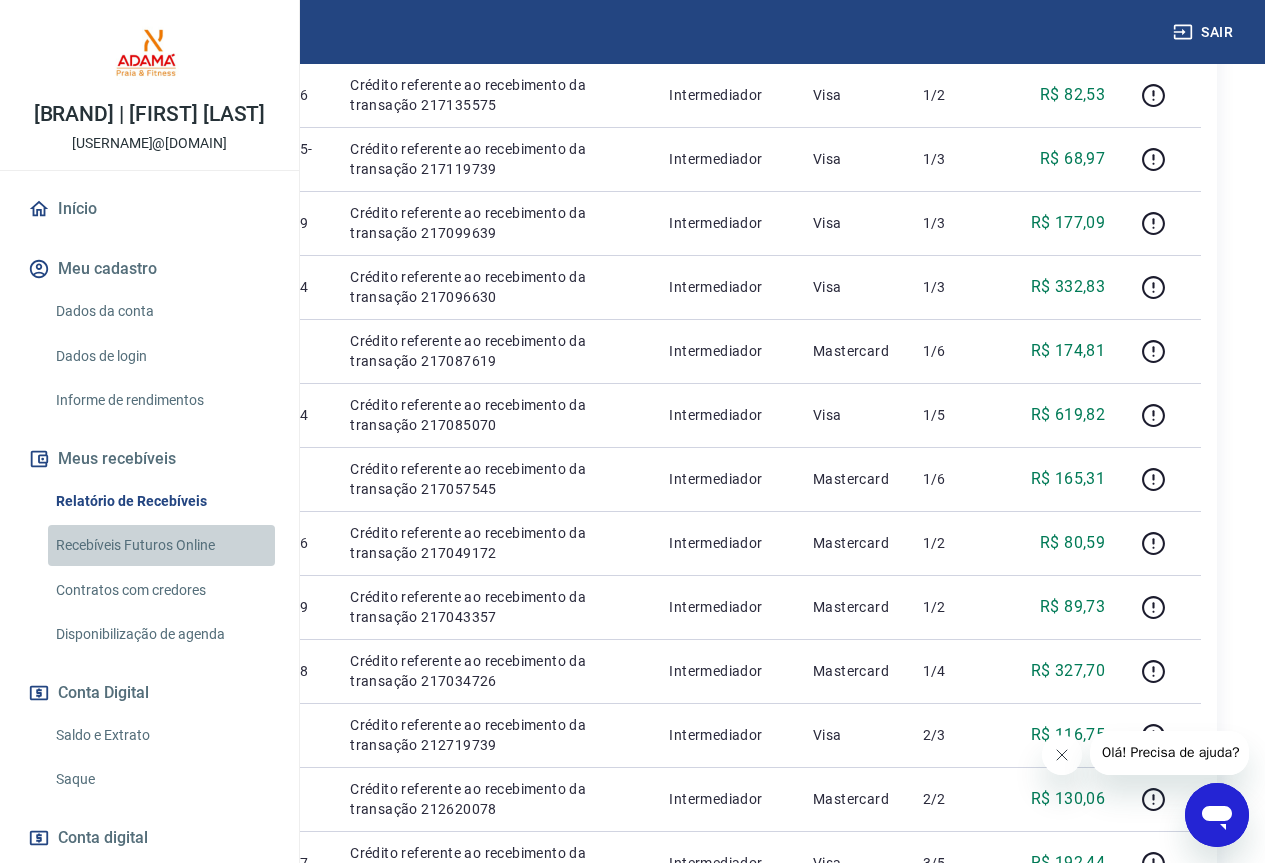 click on "Recebíveis Futuros Online" at bounding box center (161, 545) 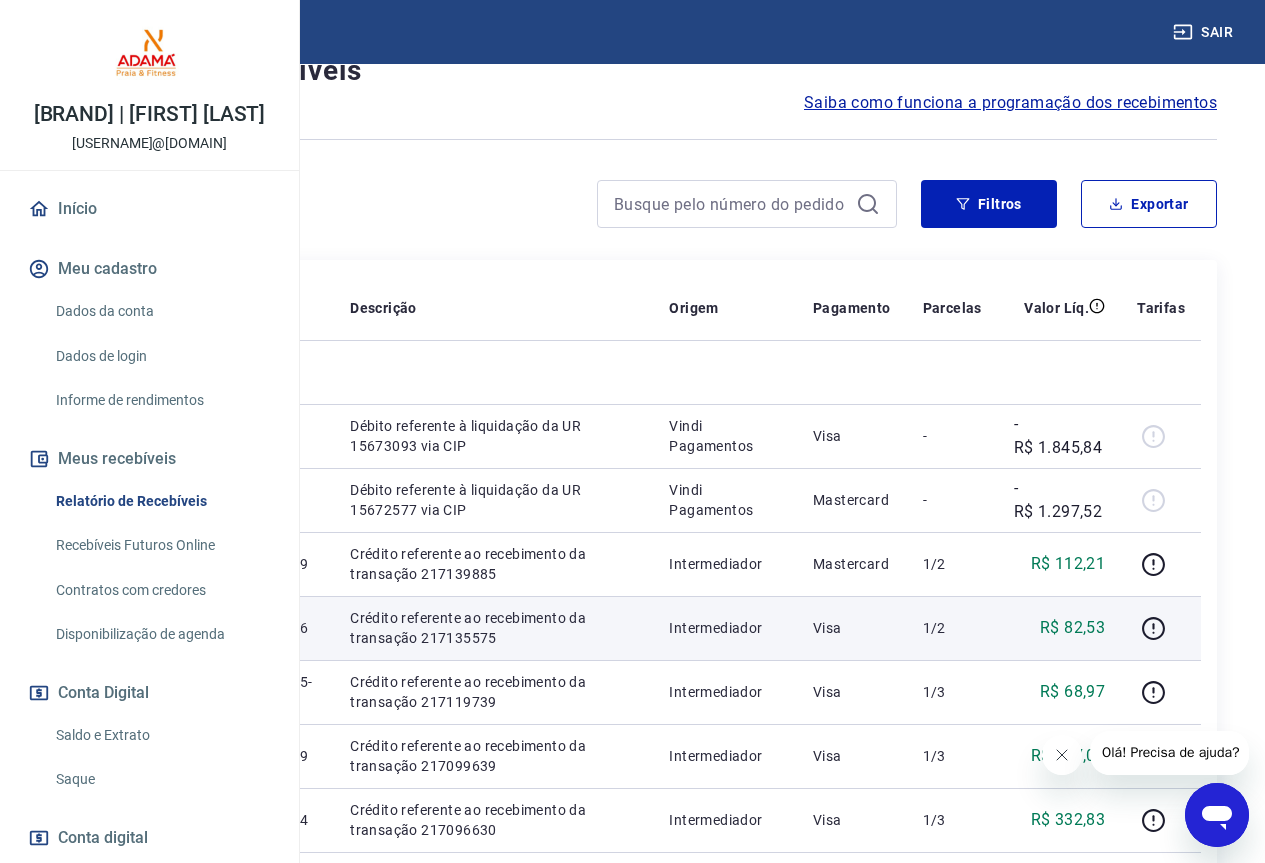 scroll, scrollTop: 0, scrollLeft: 0, axis: both 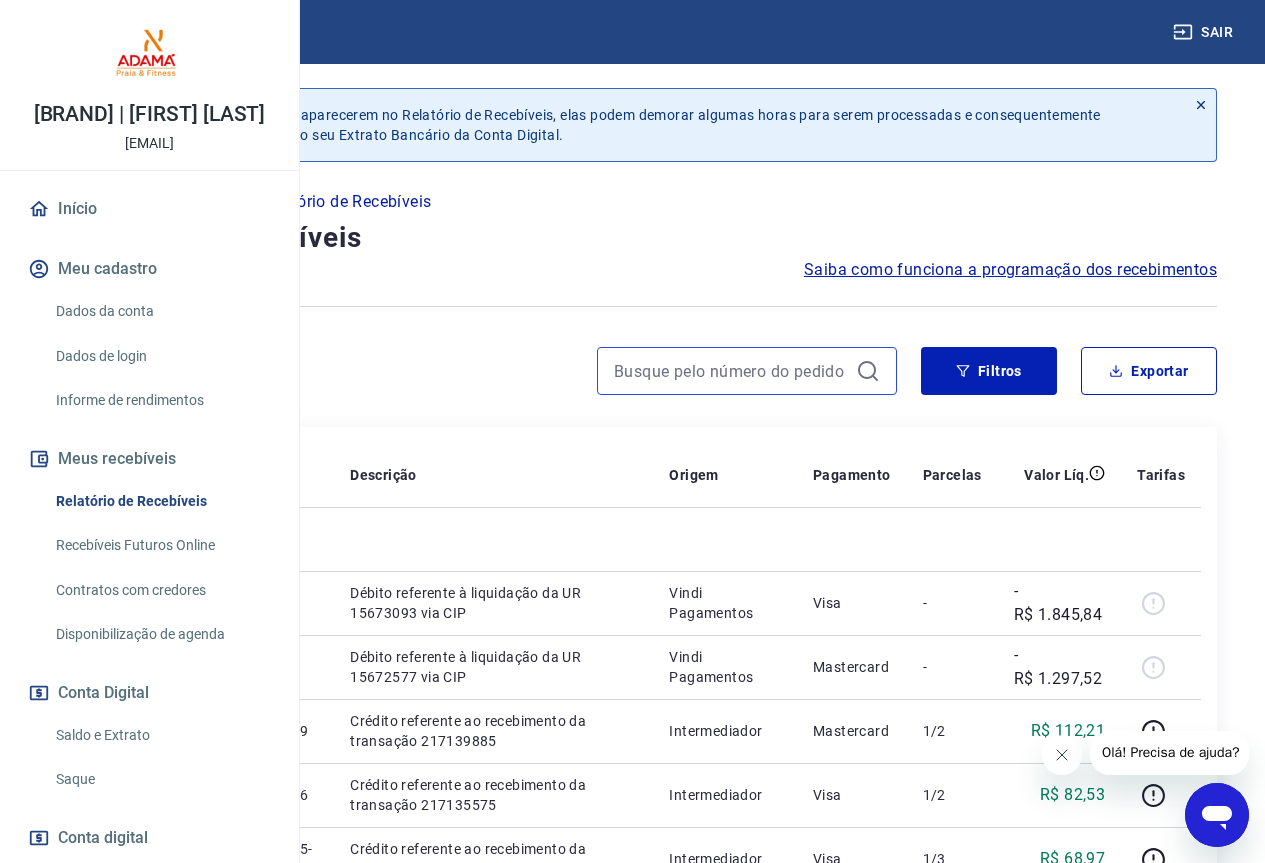 click at bounding box center (731, 371) 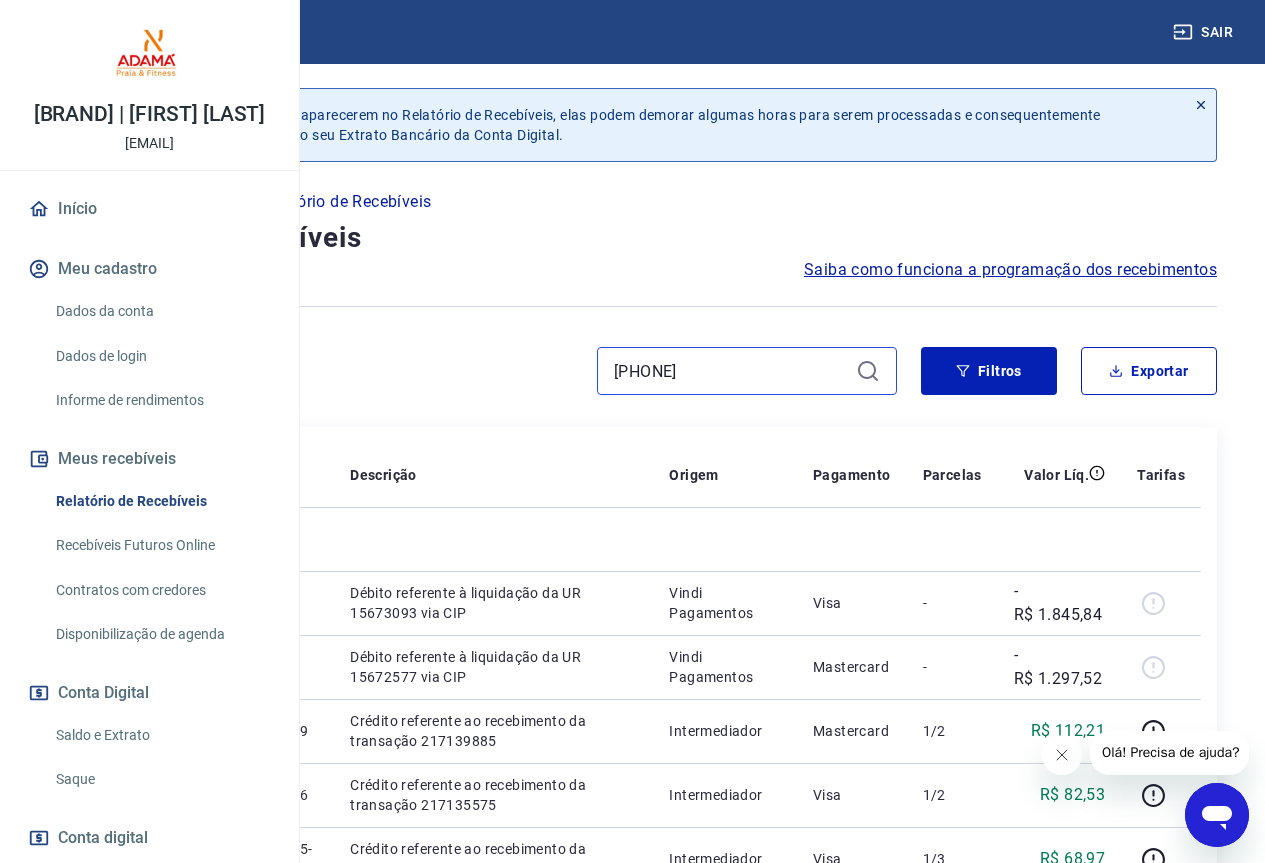 type on "1754328631551" 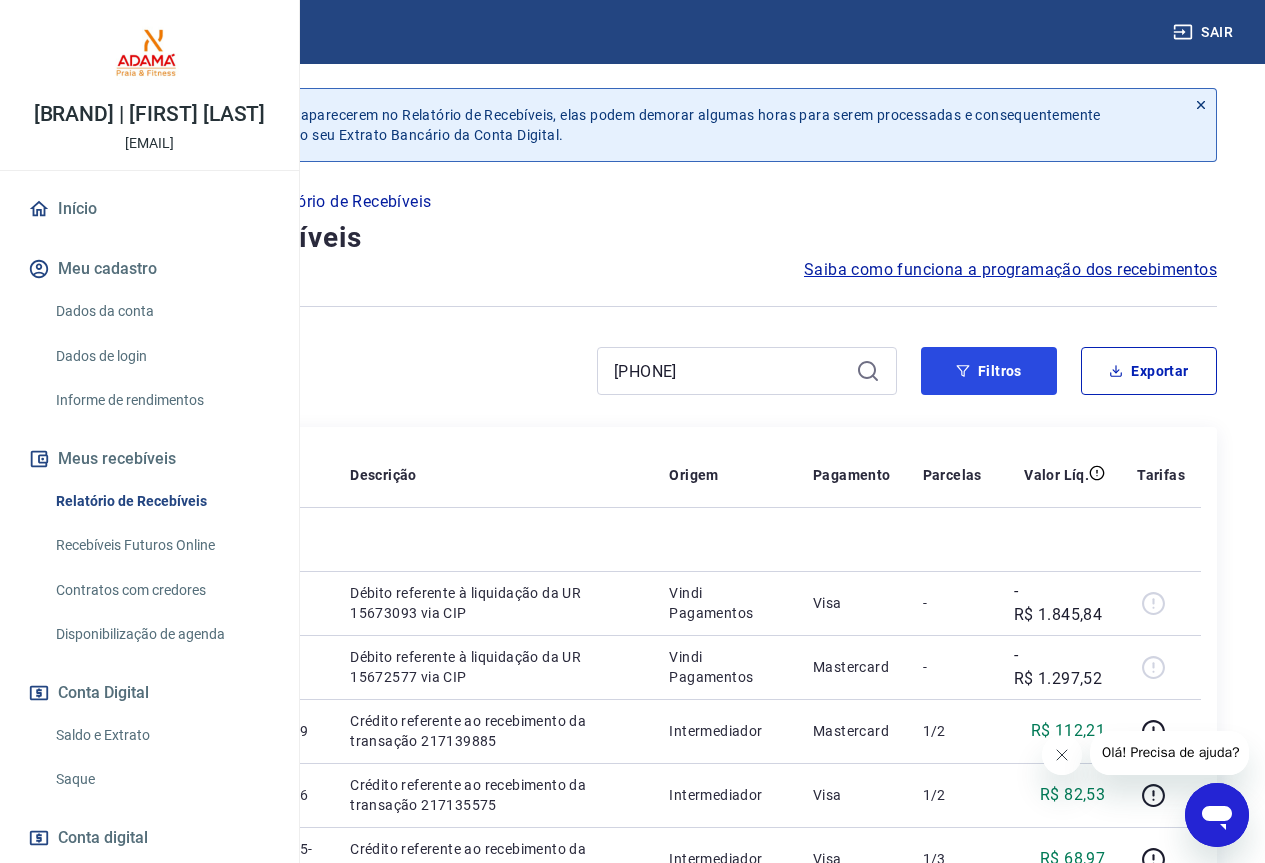 click on "Filtros" at bounding box center [989, 371] 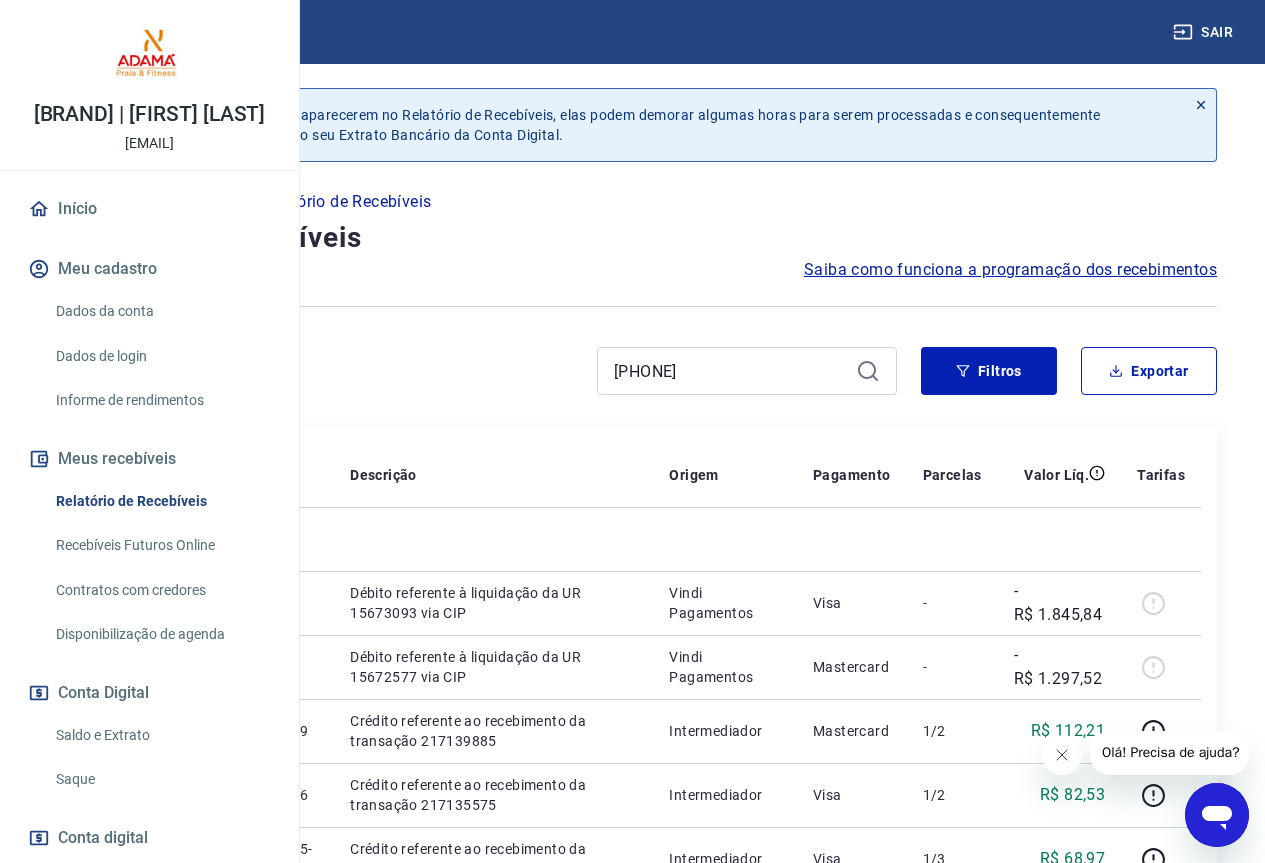 click 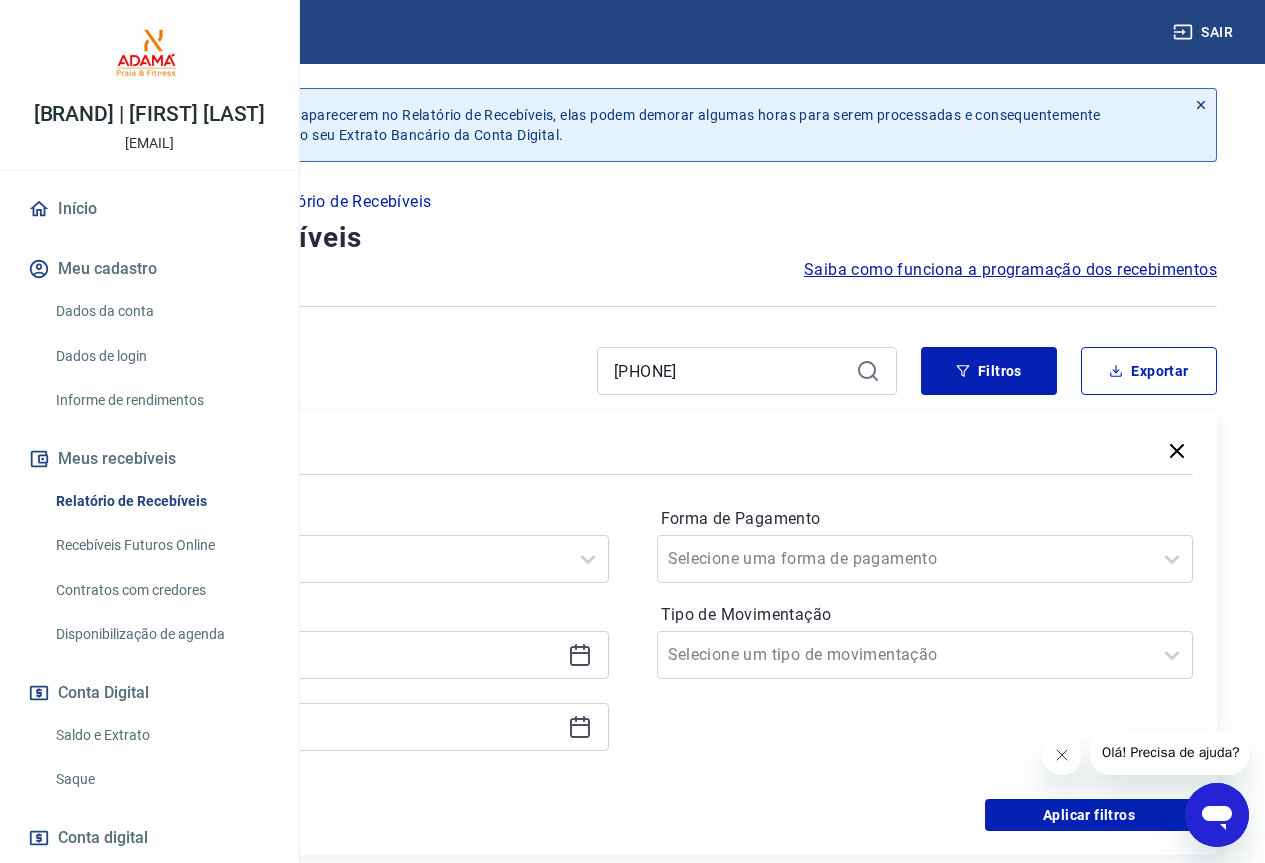 click 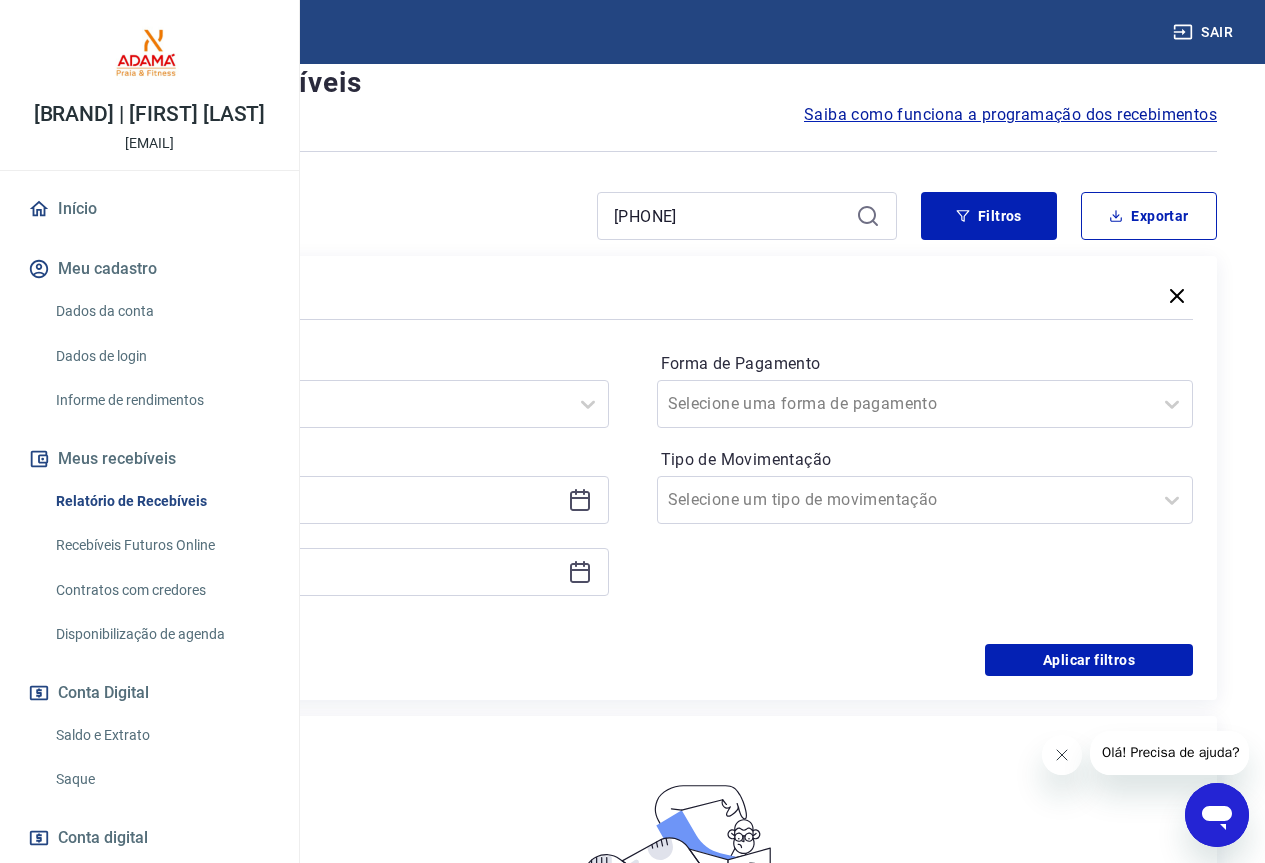 scroll, scrollTop: 0, scrollLeft: 0, axis: both 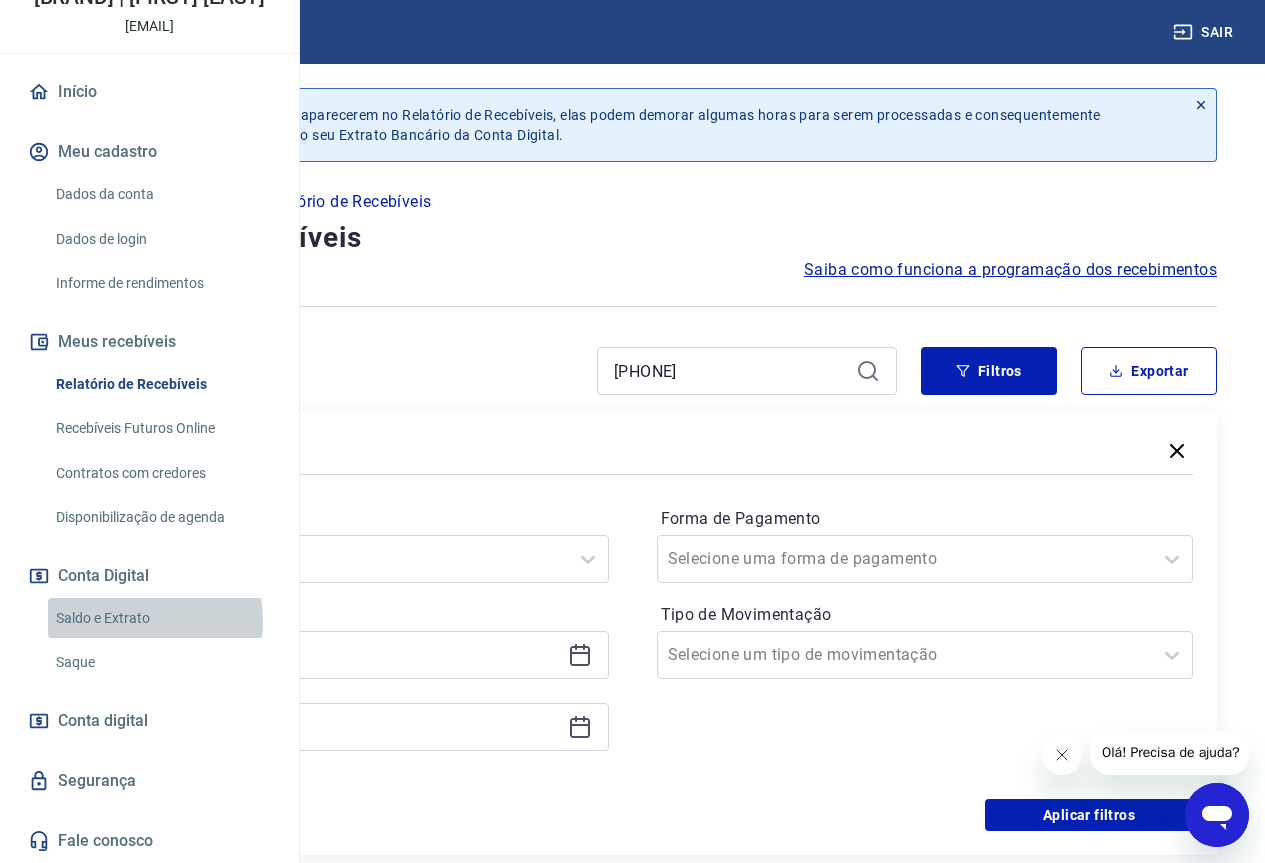 click on "Saldo e Extrato" at bounding box center [161, 618] 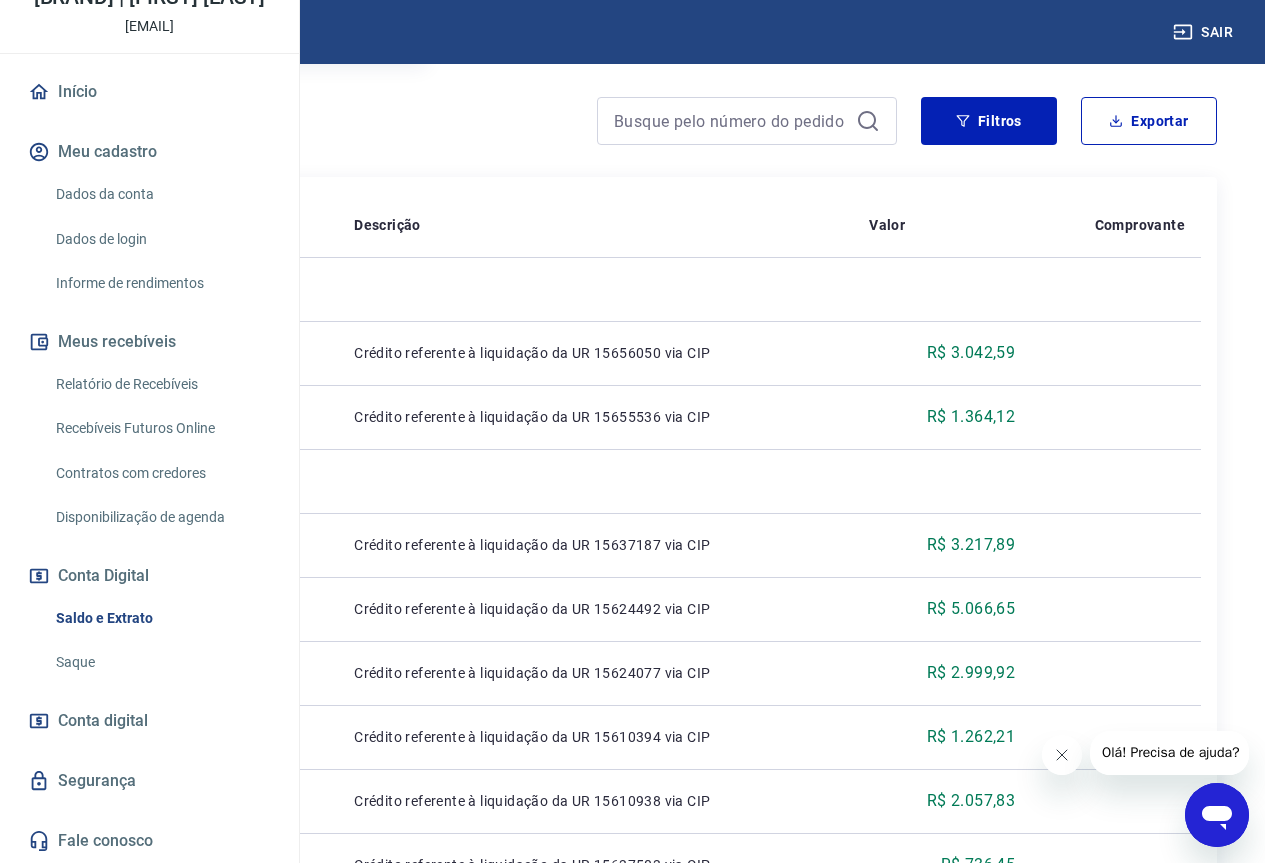 scroll, scrollTop: 400, scrollLeft: 0, axis: vertical 